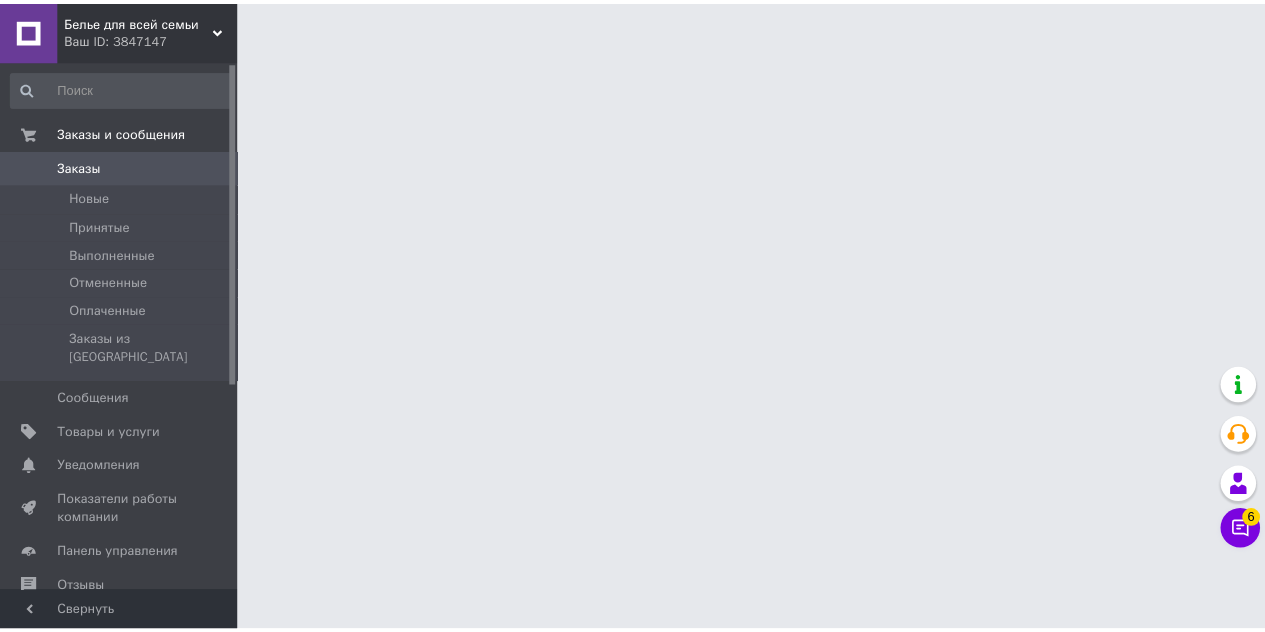 scroll, scrollTop: 0, scrollLeft: 0, axis: both 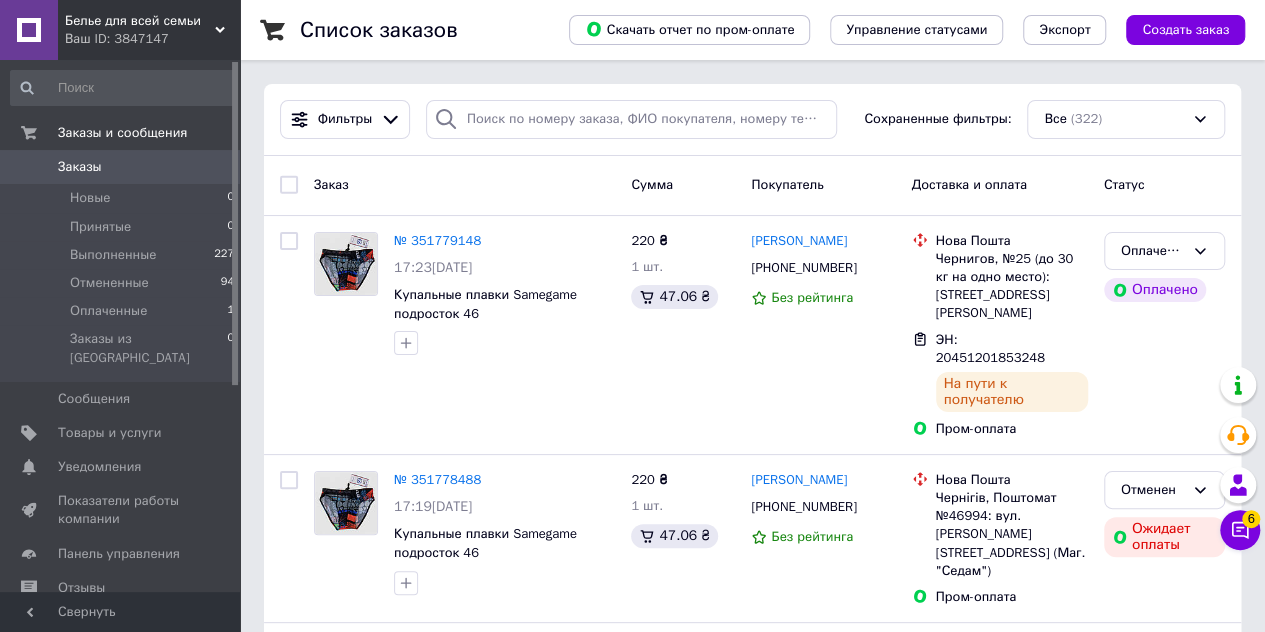 drag, startPoint x: 216, startPoint y: 29, endPoint x: 186, endPoint y: 23, distance: 30.594116 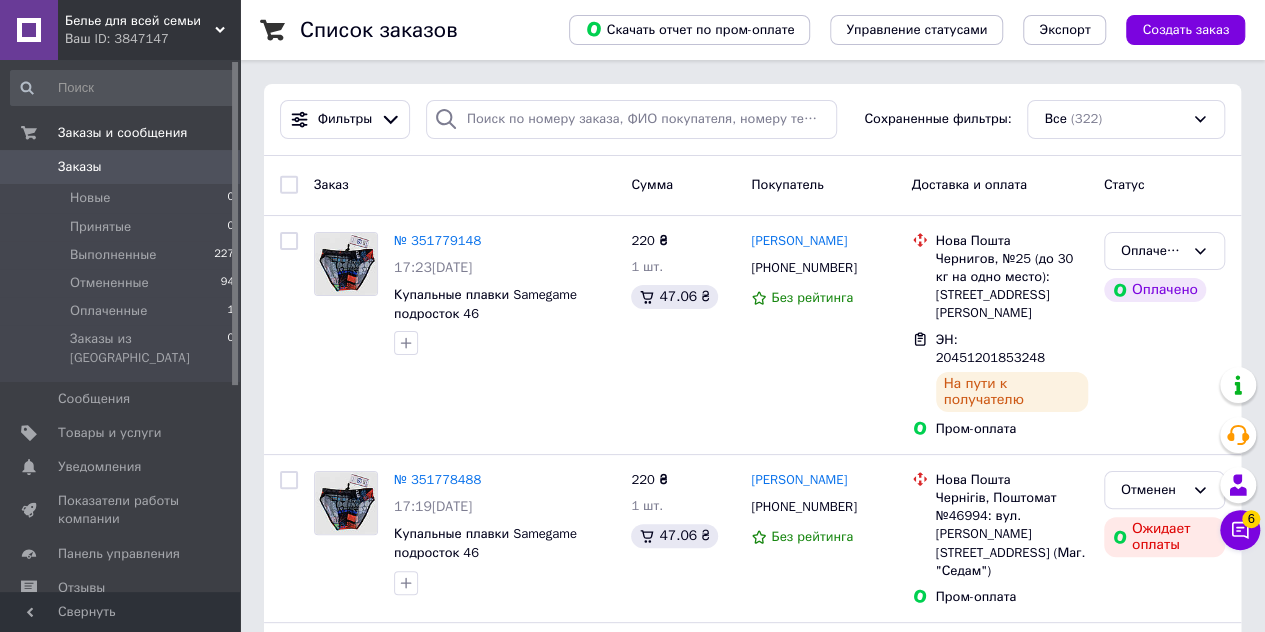 click 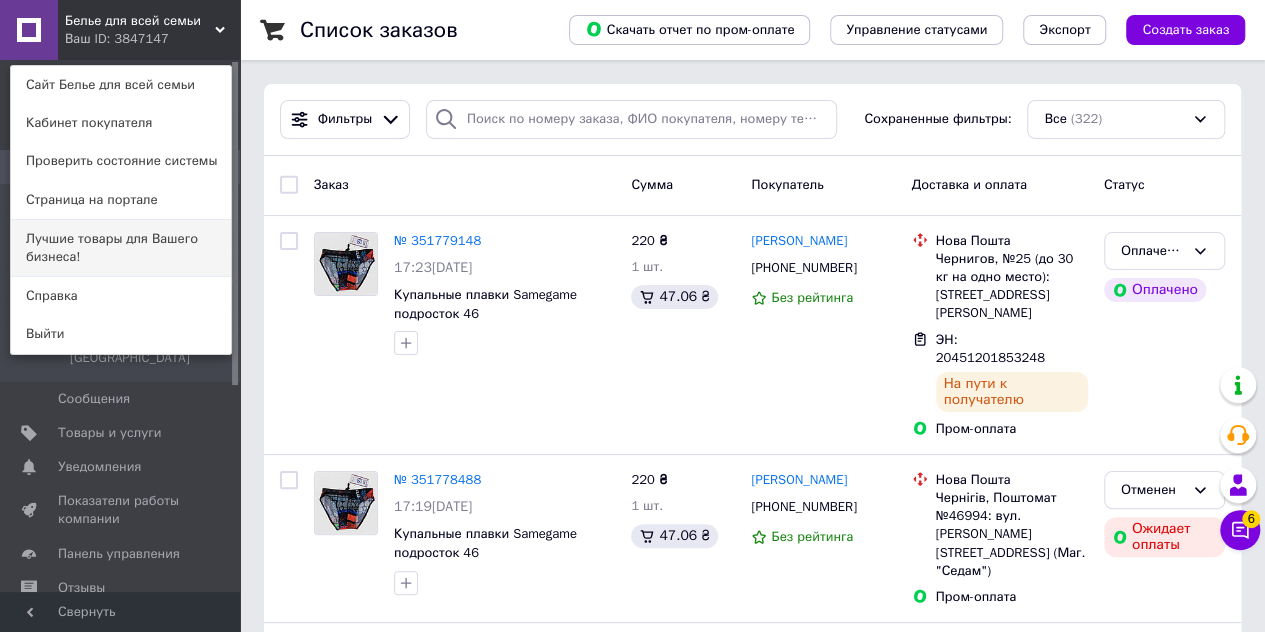 click on "Лучшие товары для Вашего бизнеса!" at bounding box center [121, 248] 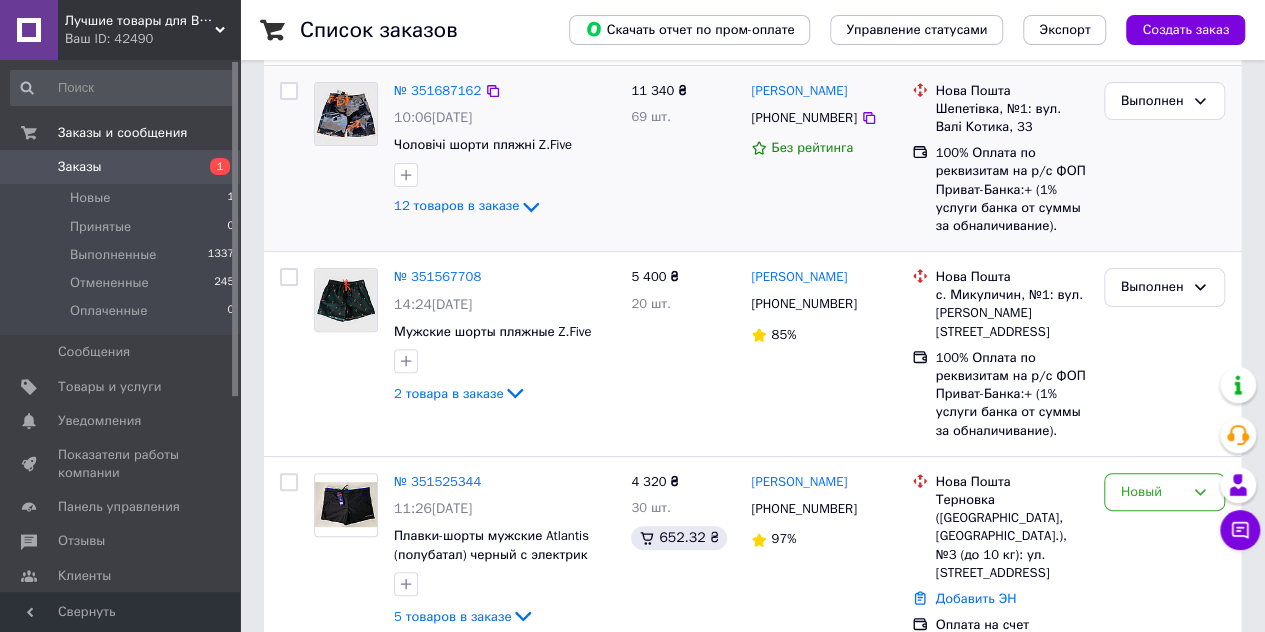 scroll, scrollTop: 300, scrollLeft: 0, axis: vertical 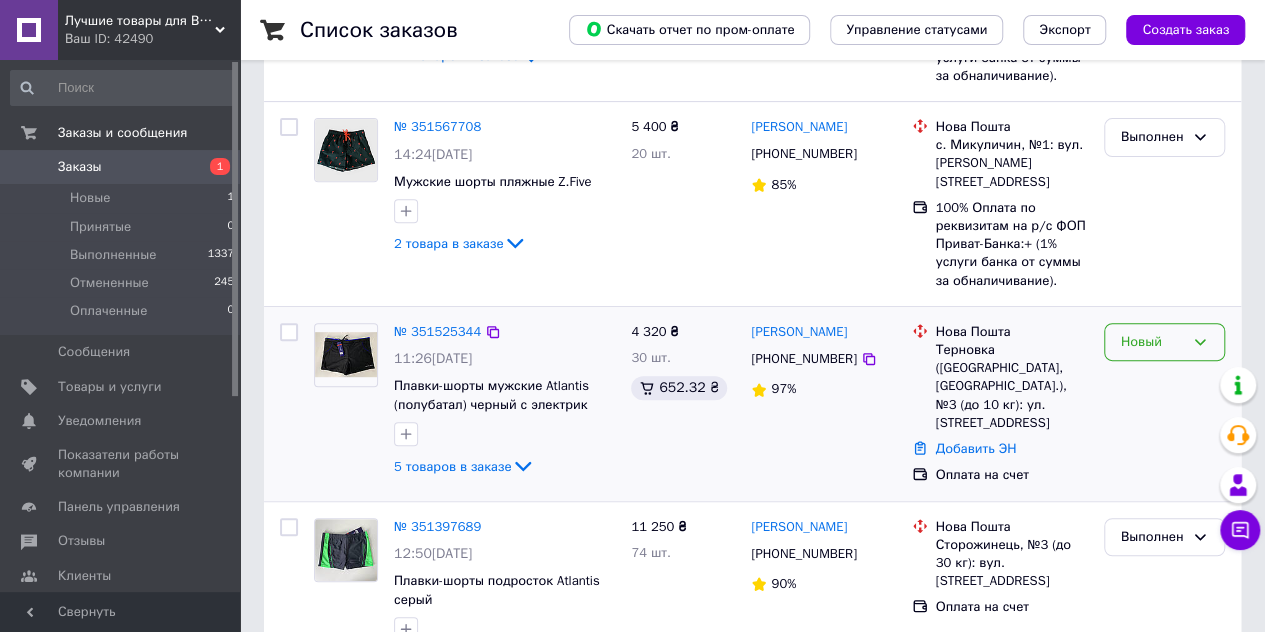 click 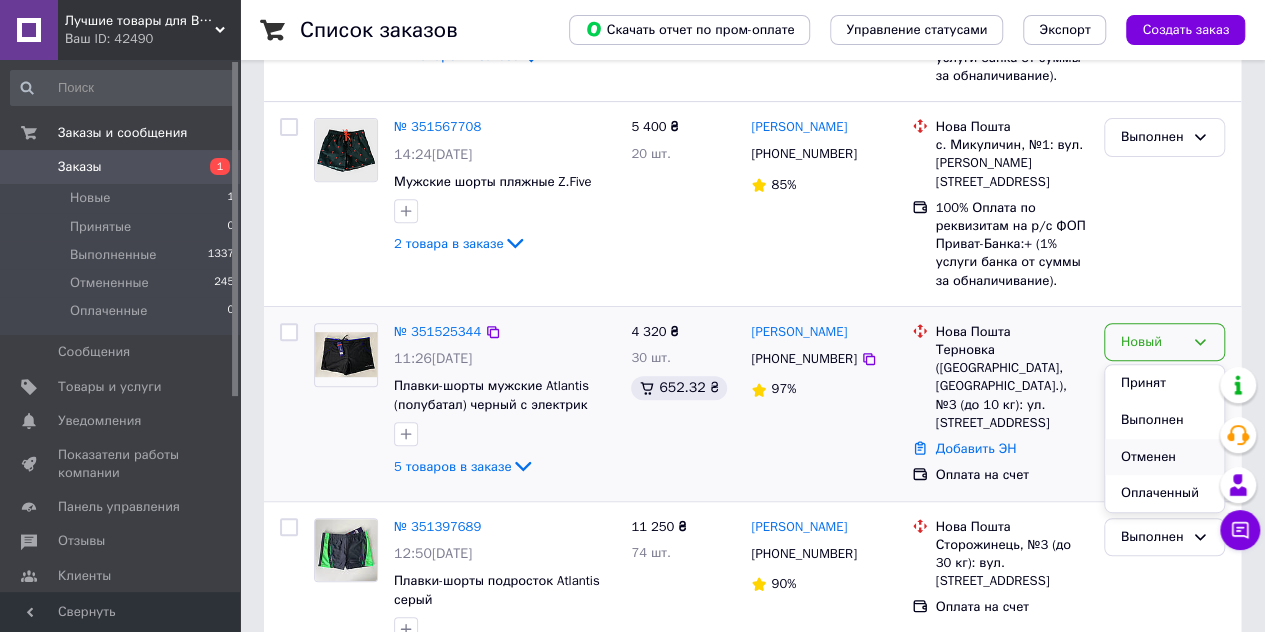 click on "Отменен" at bounding box center [1164, 457] 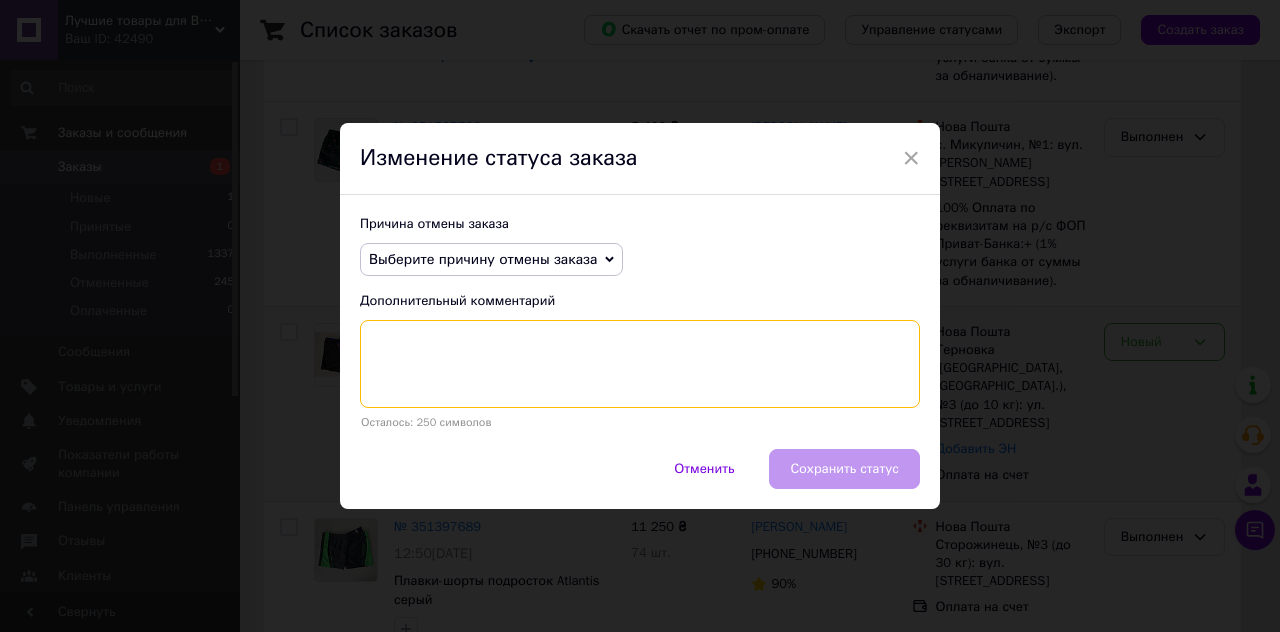 click at bounding box center [640, 364] 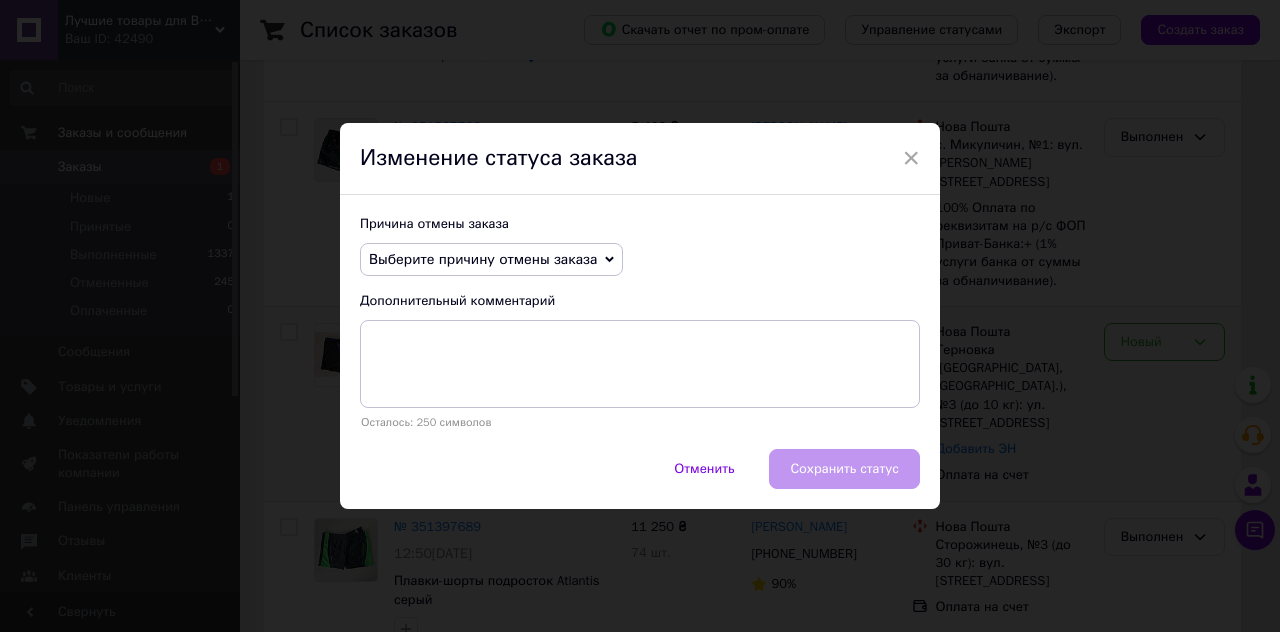 click on "Выберите причину отмены заказа" at bounding box center [491, 260] 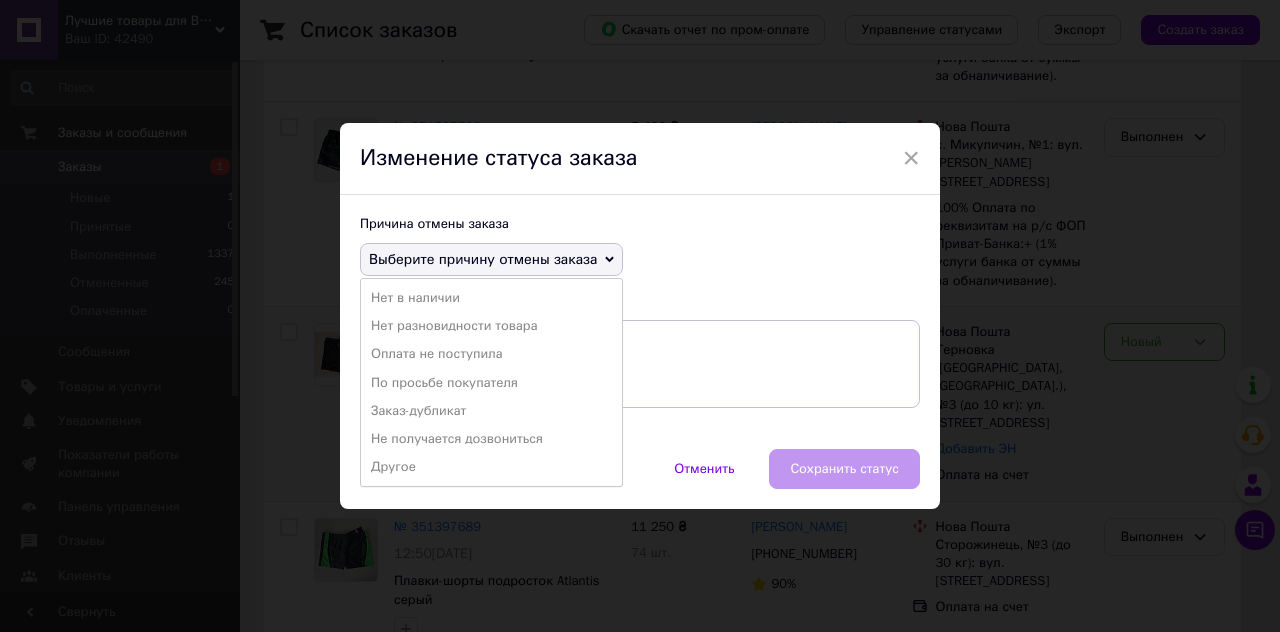 click on "Другое" at bounding box center (491, 467) 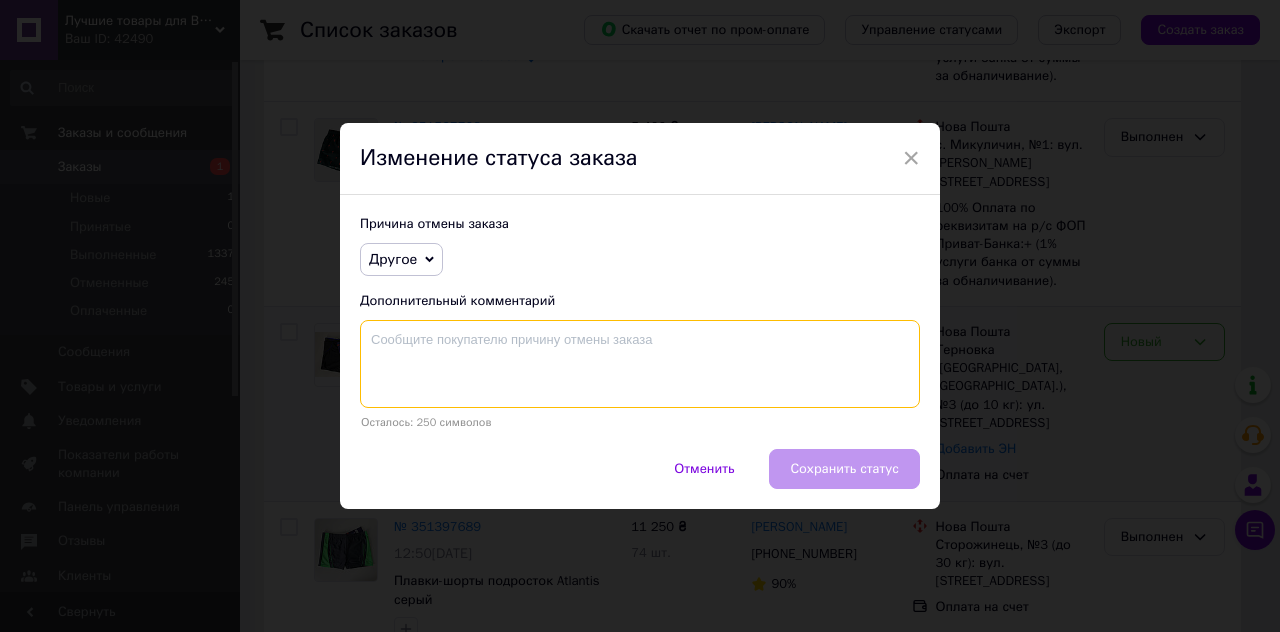 click at bounding box center [640, 364] 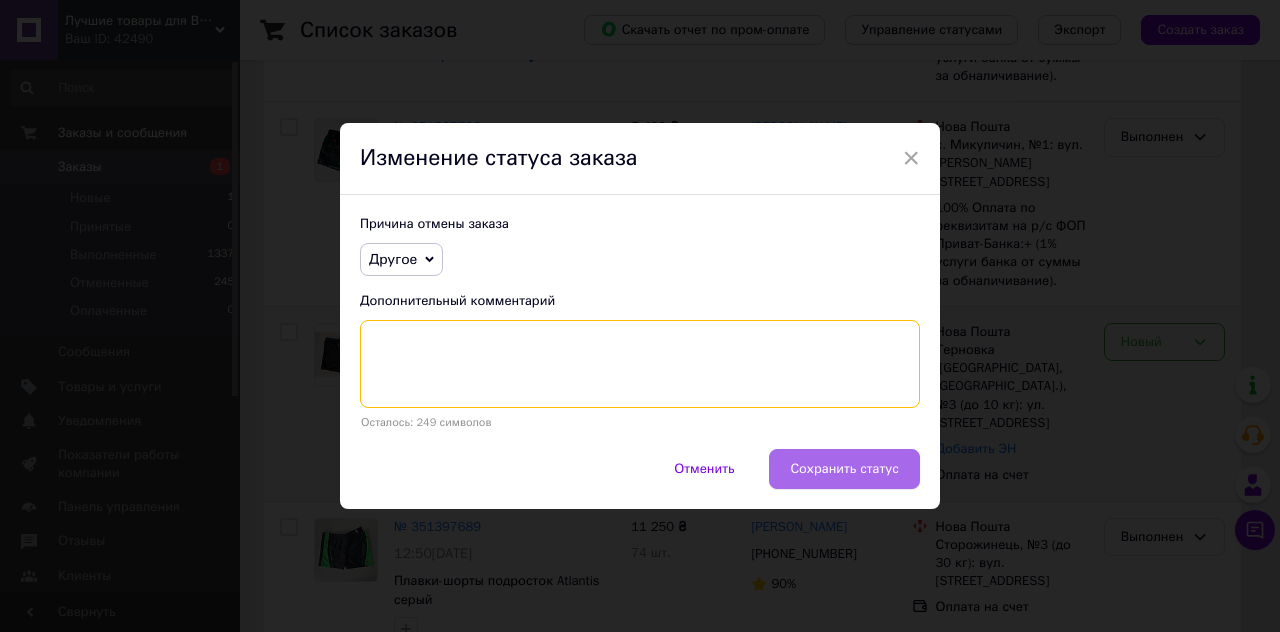 type 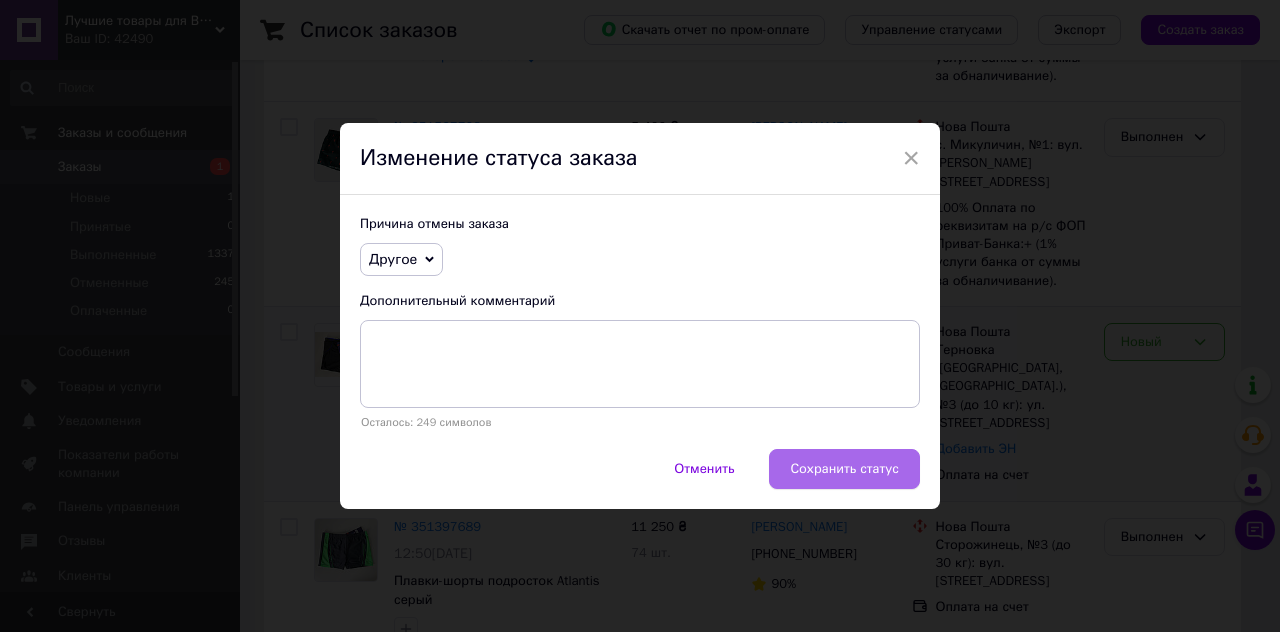 click on "Сохранить статус" at bounding box center (844, 469) 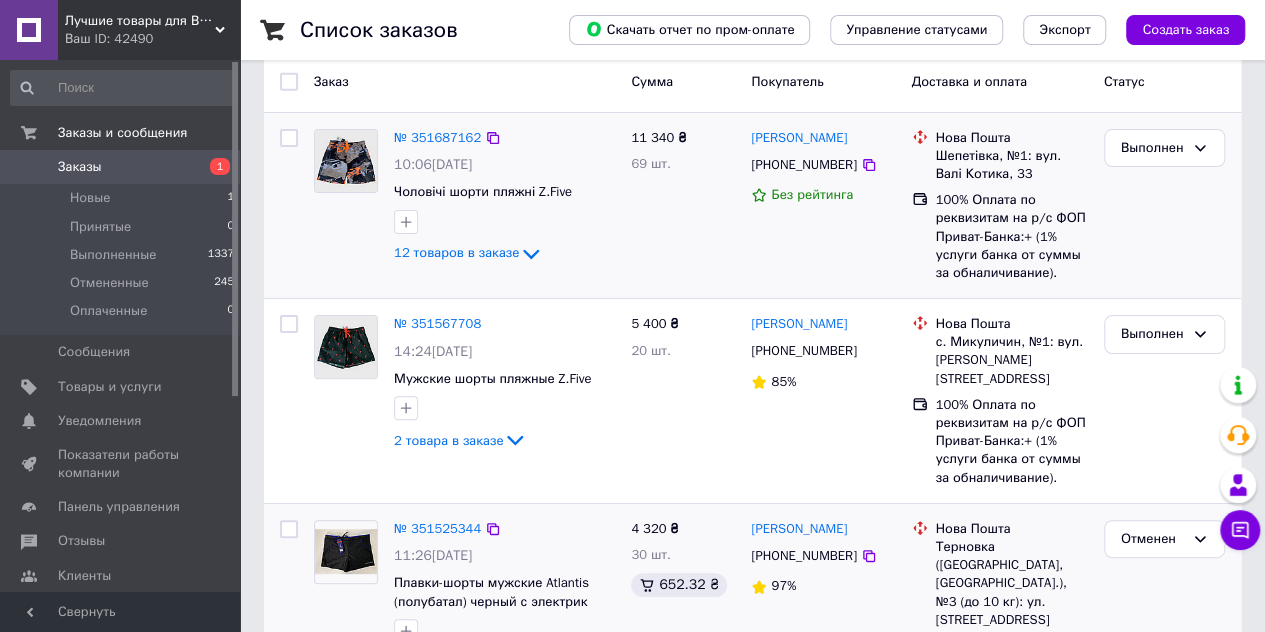 scroll, scrollTop: 100, scrollLeft: 0, axis: vertical 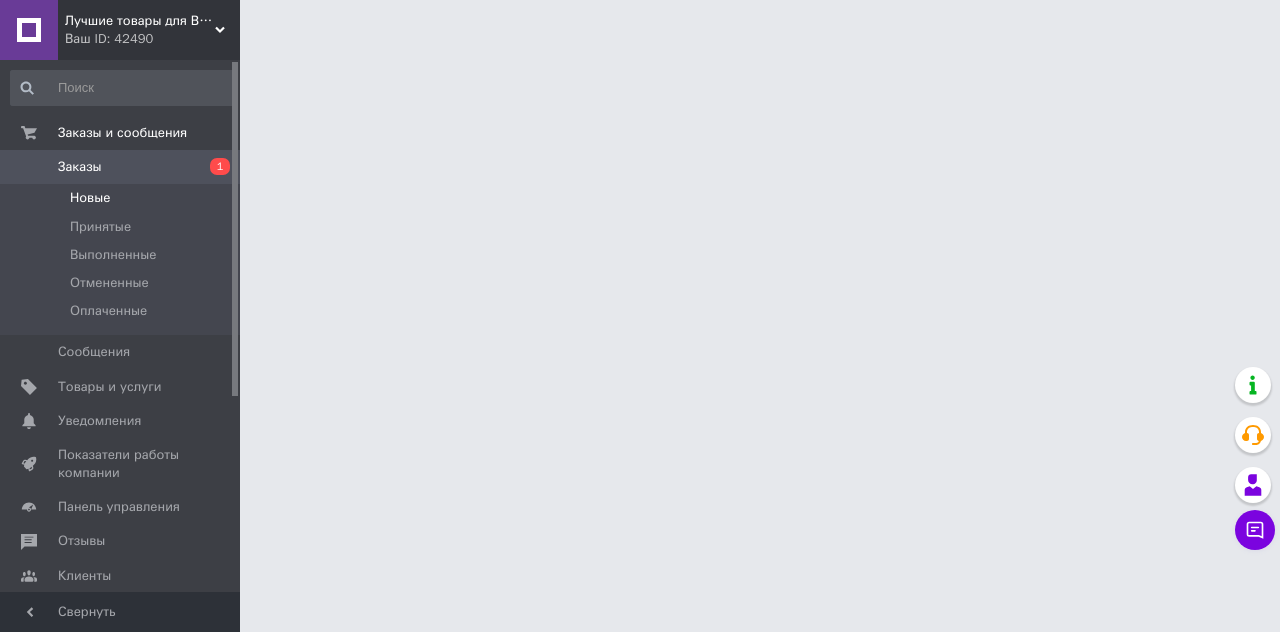 click on "Новые" at bounding box center (90, 198) 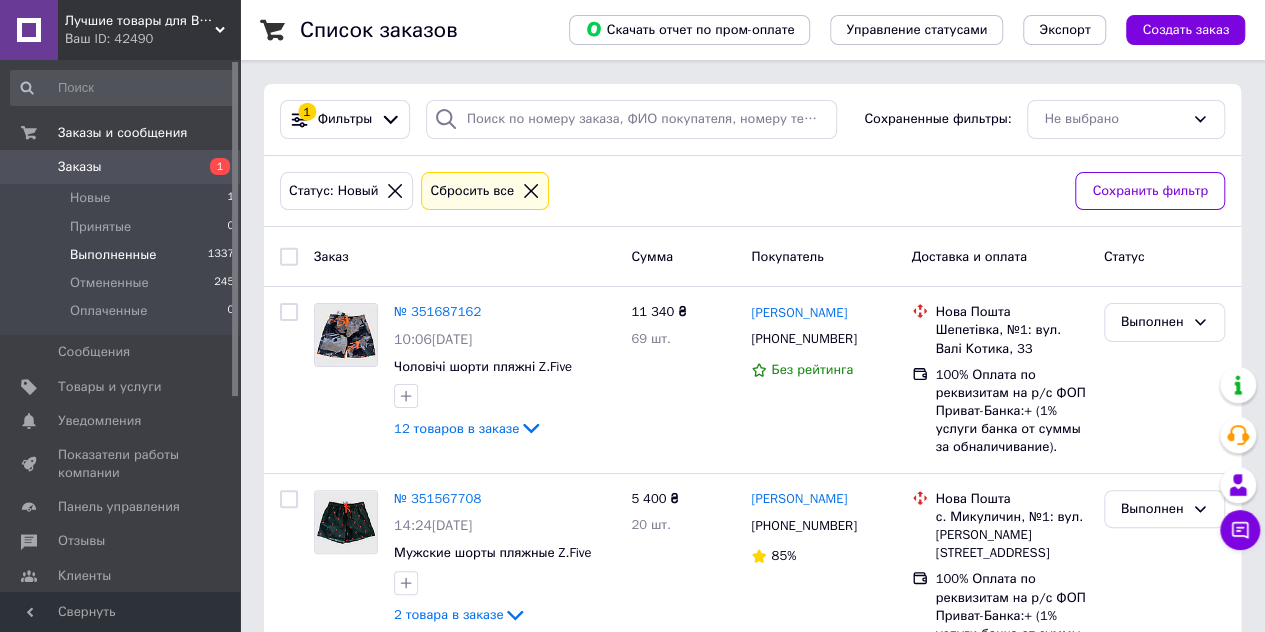 click on "Выполненные" at bounding box center (113, 255) 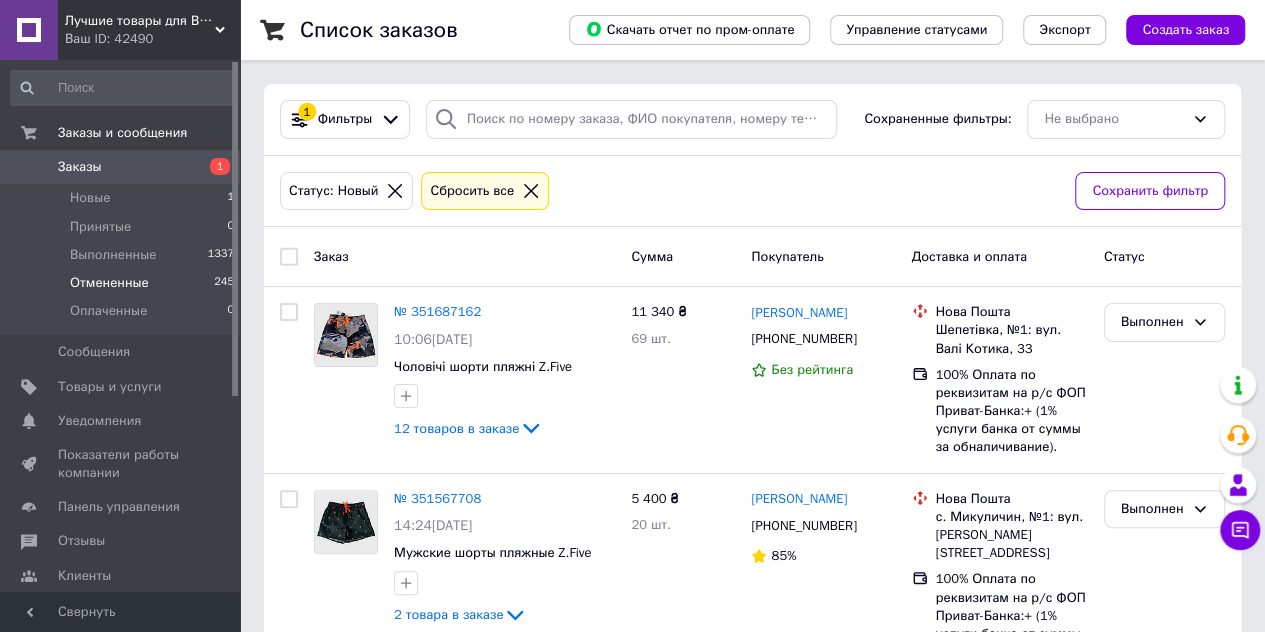 click on "Отмененные" at bounding box center (109, 283) 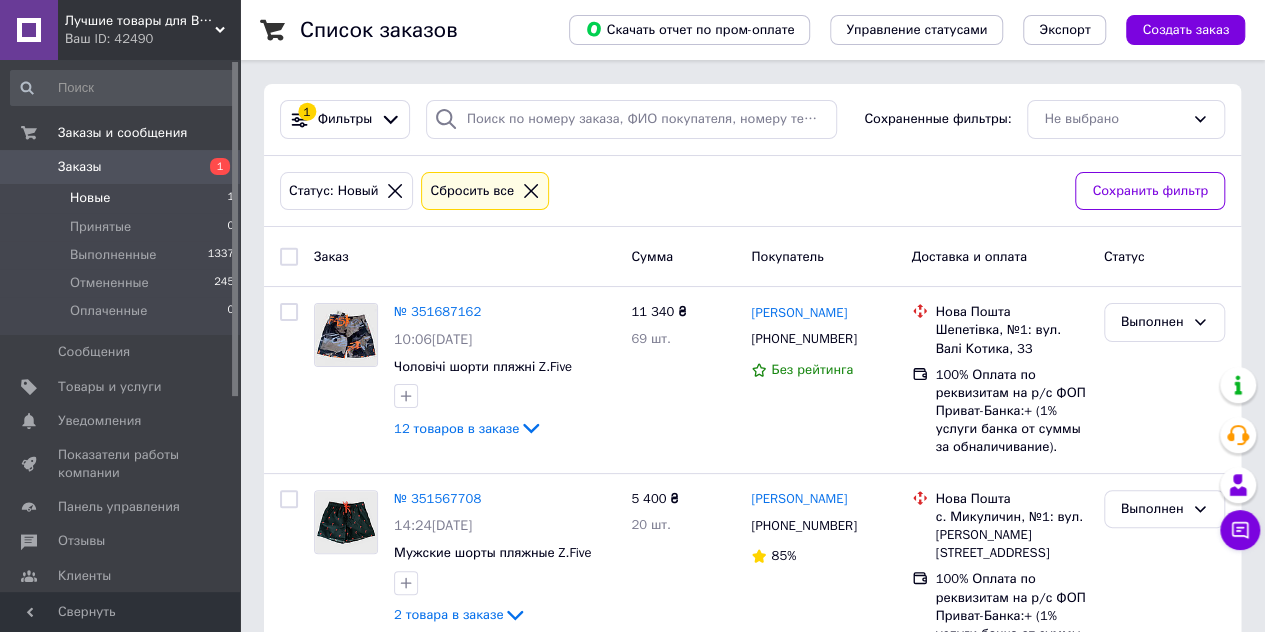 click on "Новые" at bounding box center (90, 198) 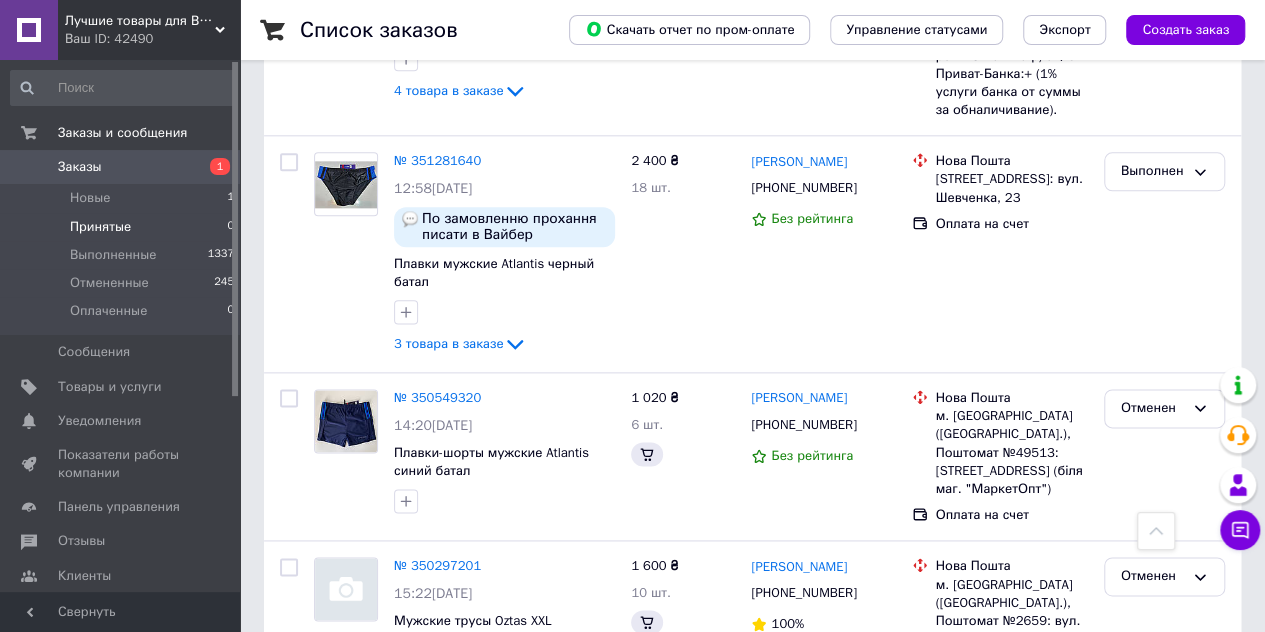 scroll, scrollTop: 1100, scrollLeft: 0, axis: vertical 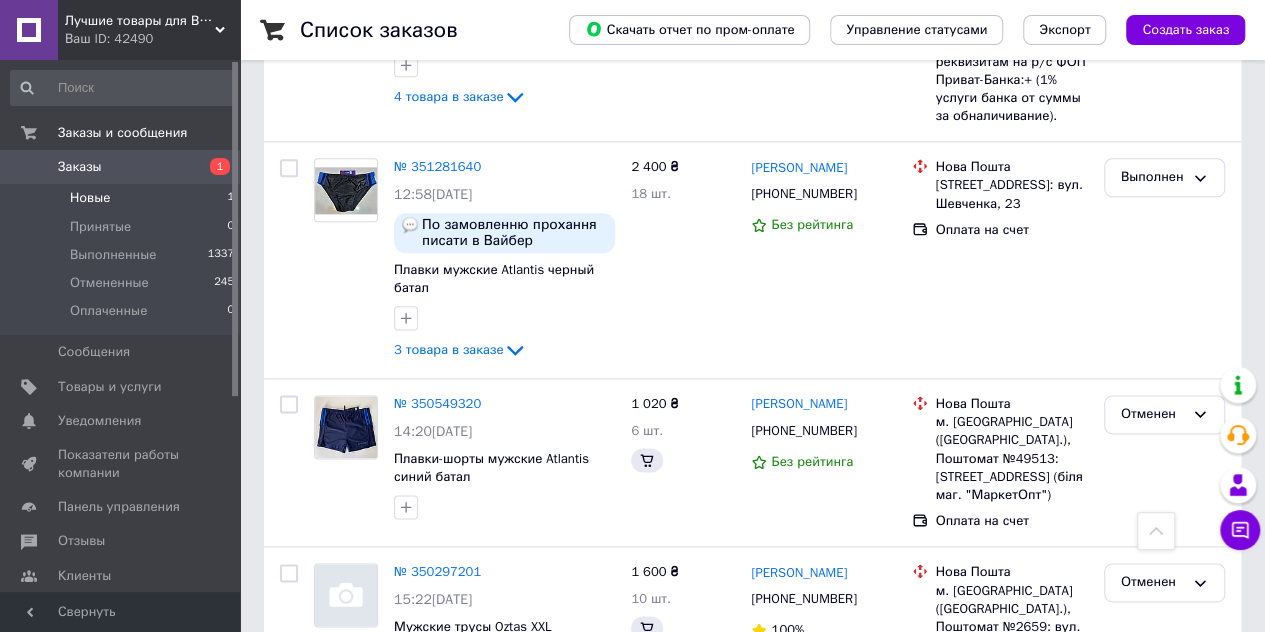 click on "Новые" at bounding box center (90, 198) 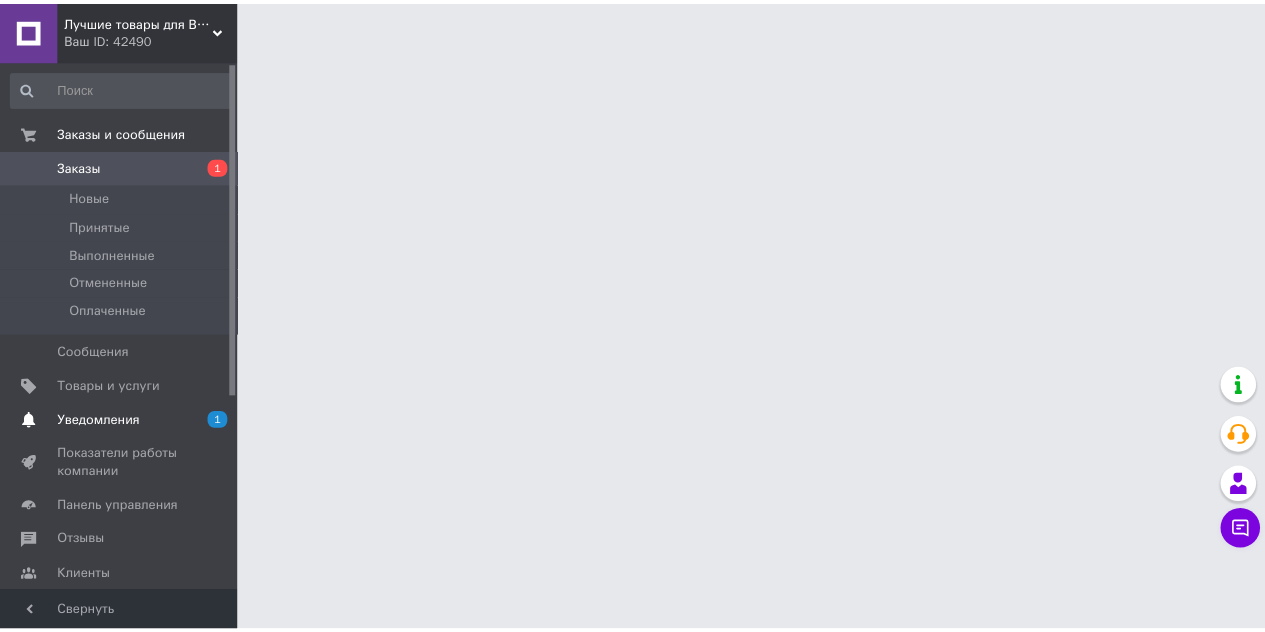 scroll, scrollTop: 0, scrollLeft: 0, axis: both 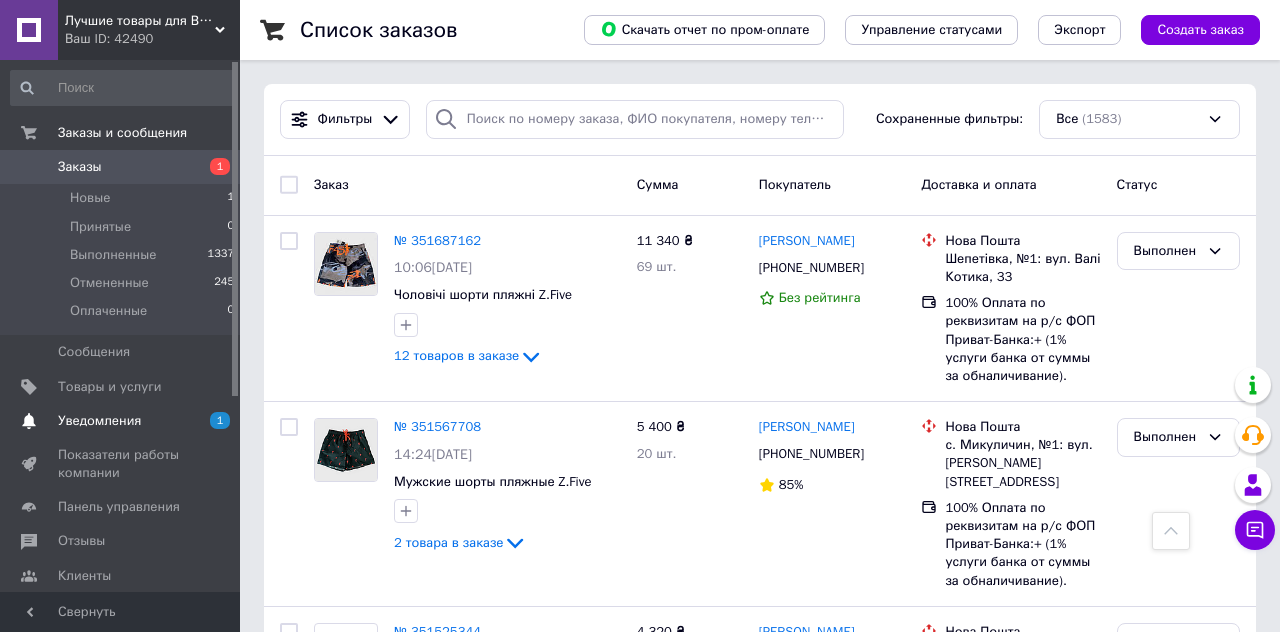 click on "Уведомления" at bounding box center (99, 421) 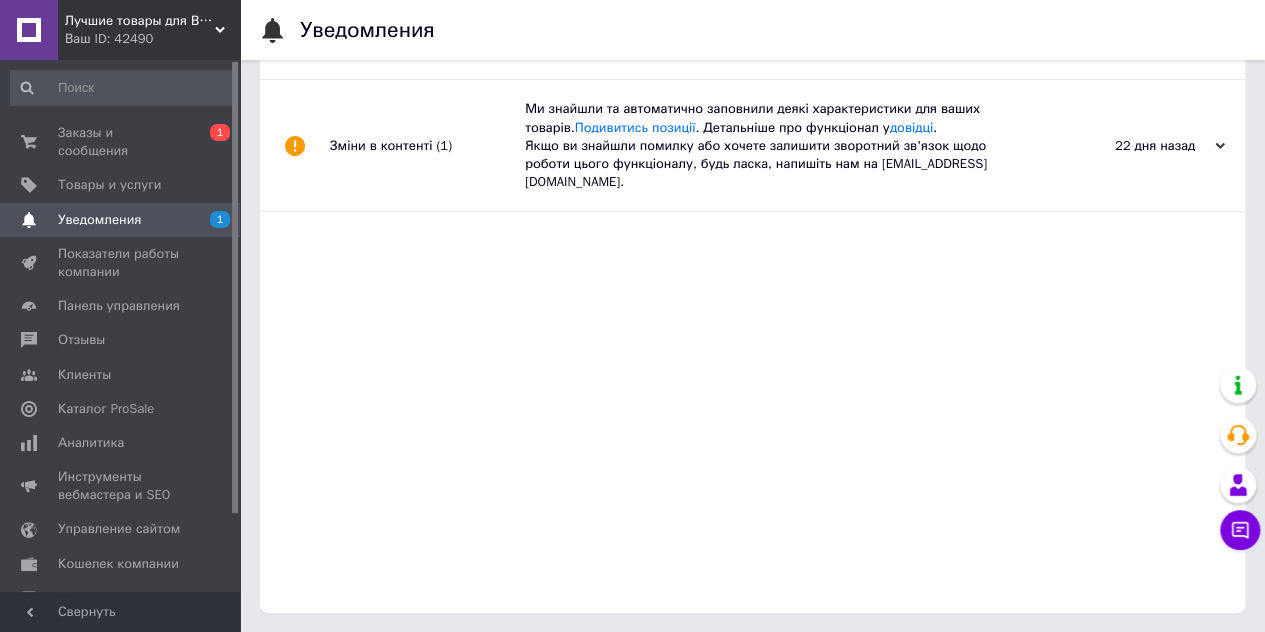 scroll, scrollTop: 0, scrollLeft: 0, axis: both 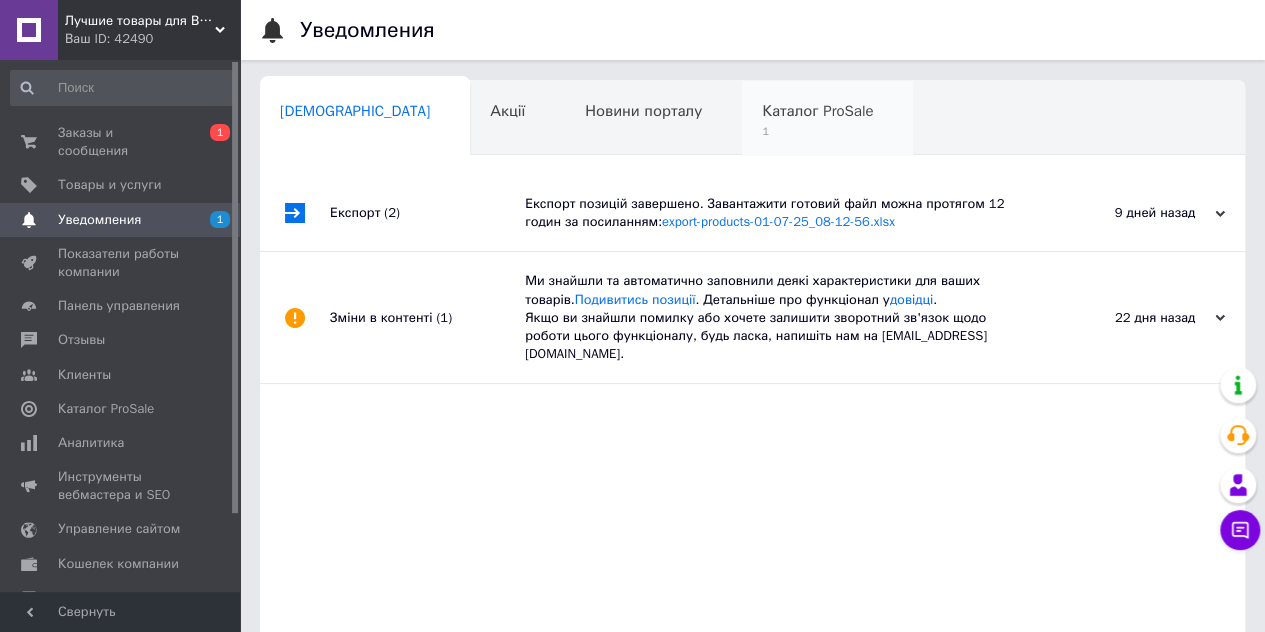 click on "Каталог ProSale" at bounding box center (817, 111) 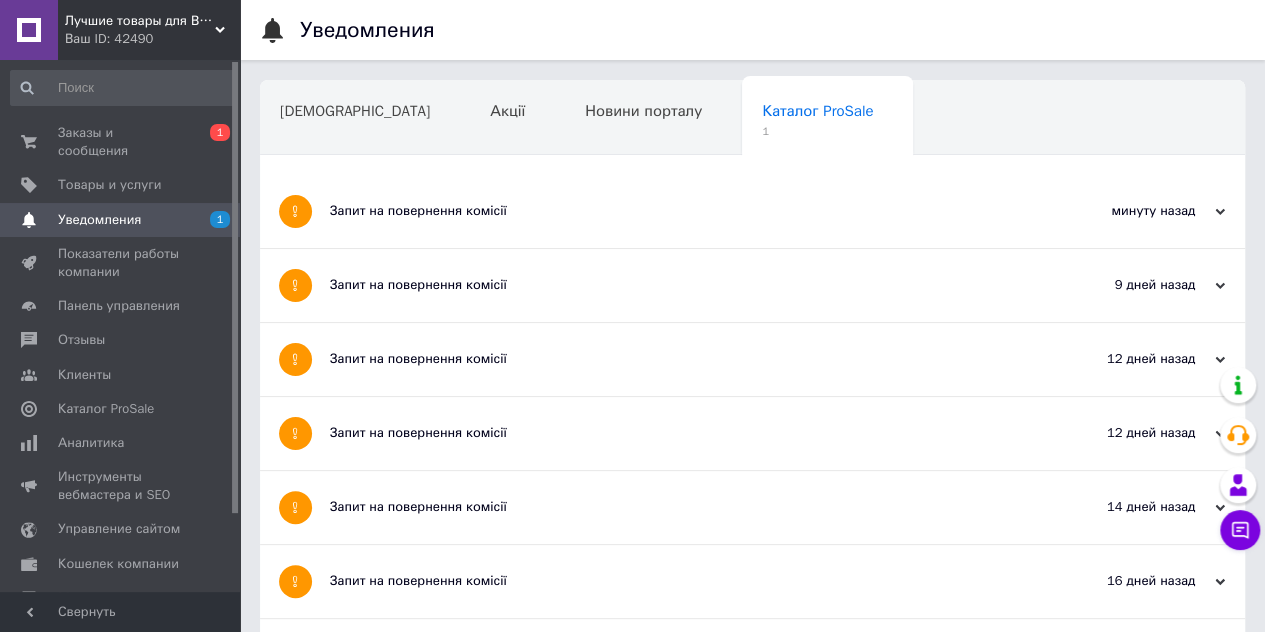 click on "Запит на повернення комісії" at bounding box center (677, 211) 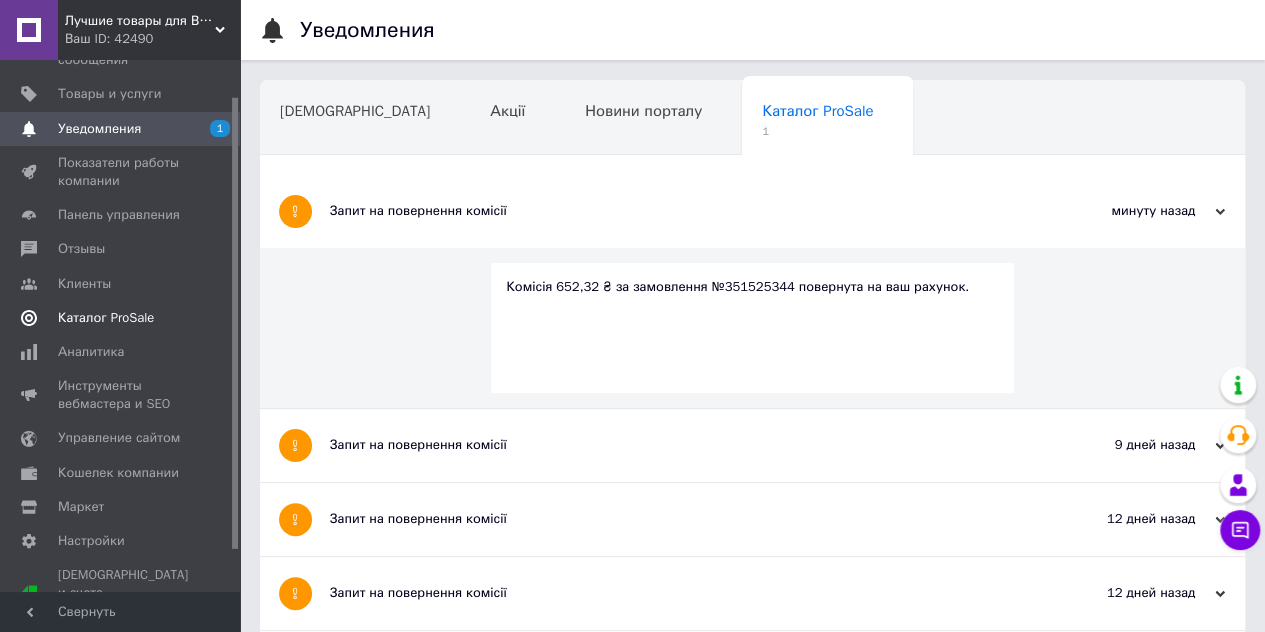 scroll, scrollTop: 0, scrollLeft: 0, axis: both 